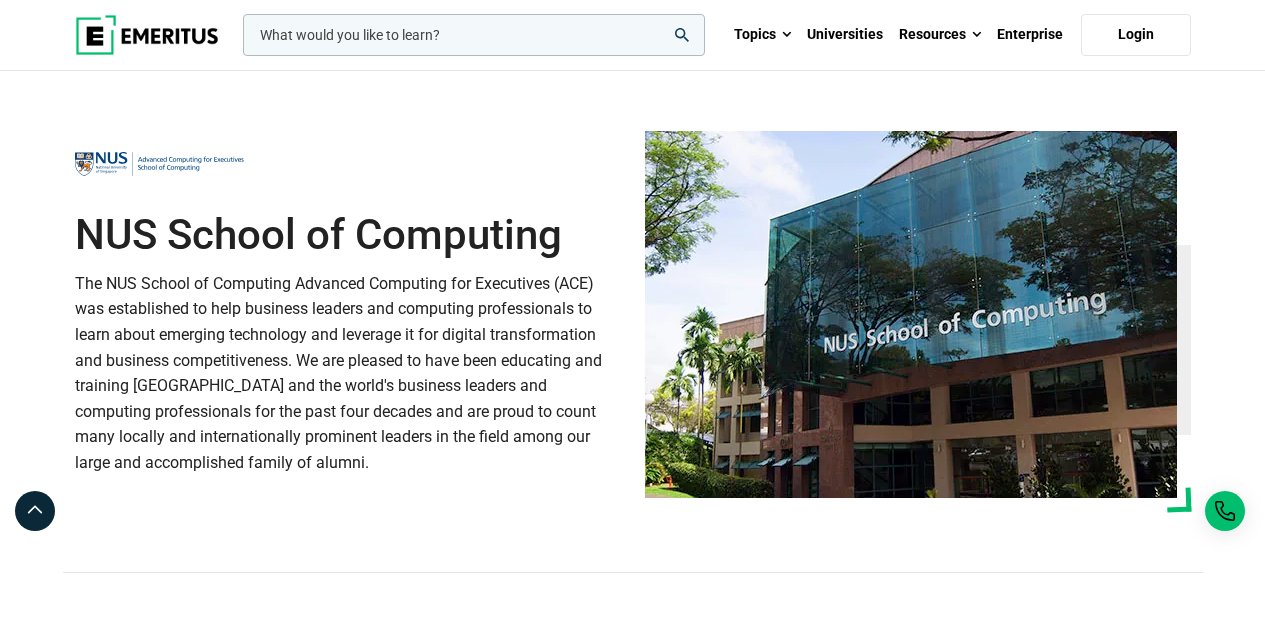 scroll, scrollTop: 684, scrollLeft: 0, axis: vertical 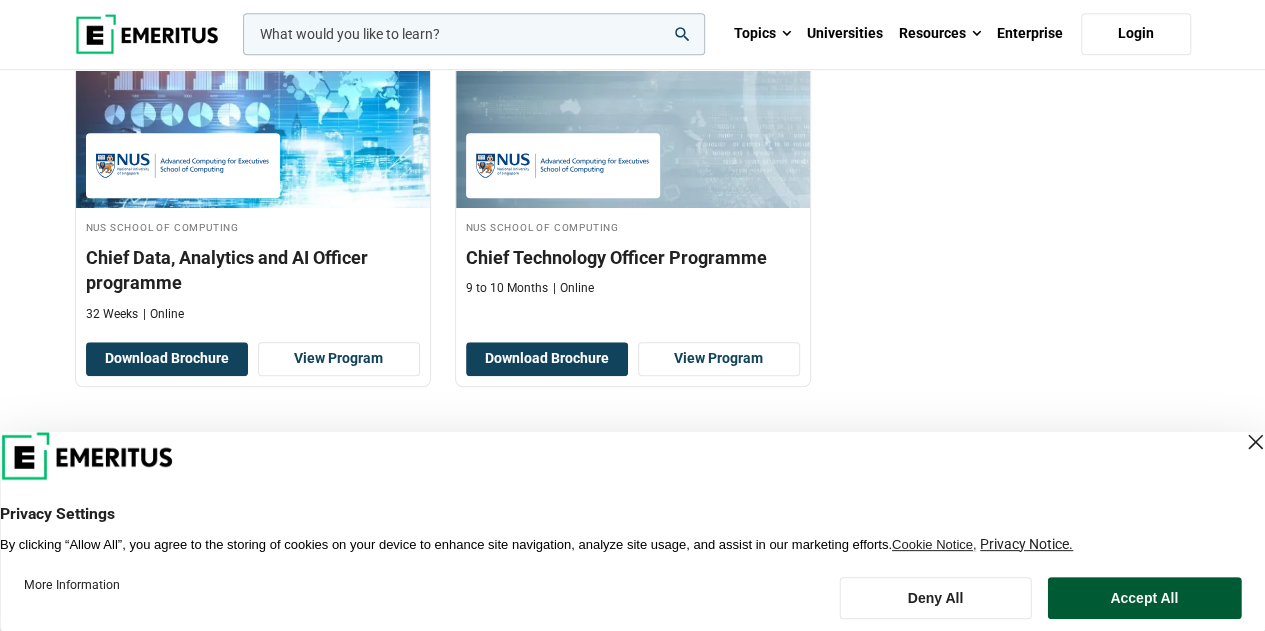 click on "Accept All" at bounding box center [1144, 598] 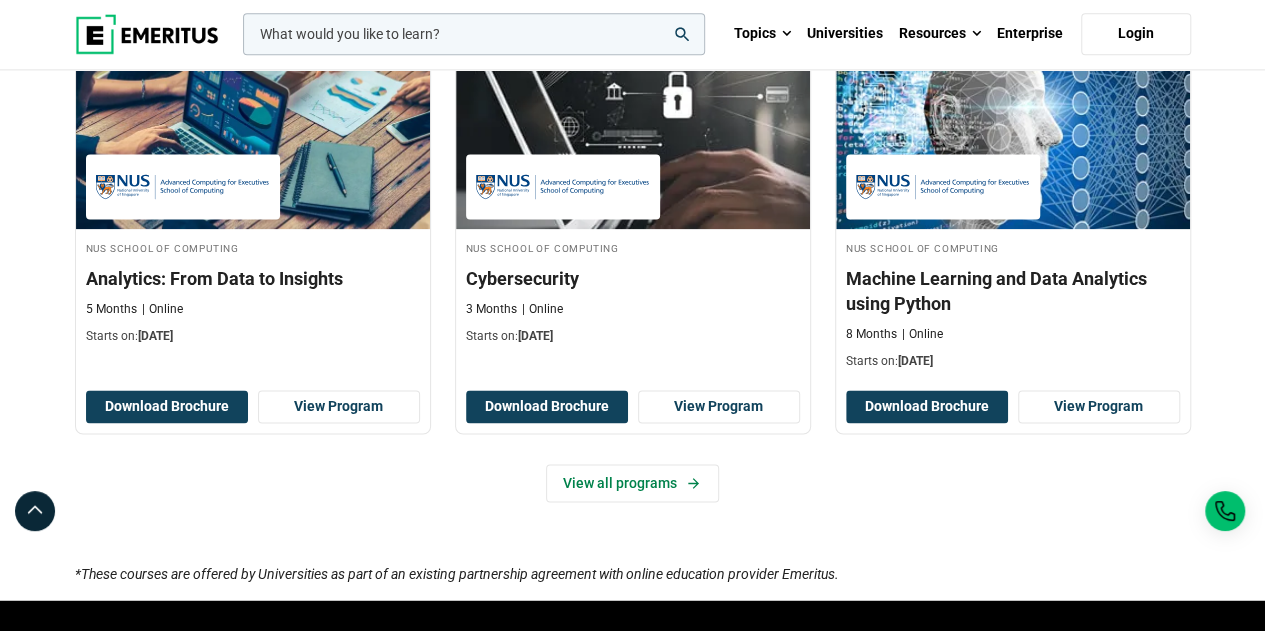 scroll, scrollTop: 1358, scrollLeft: 0, axis: vertical 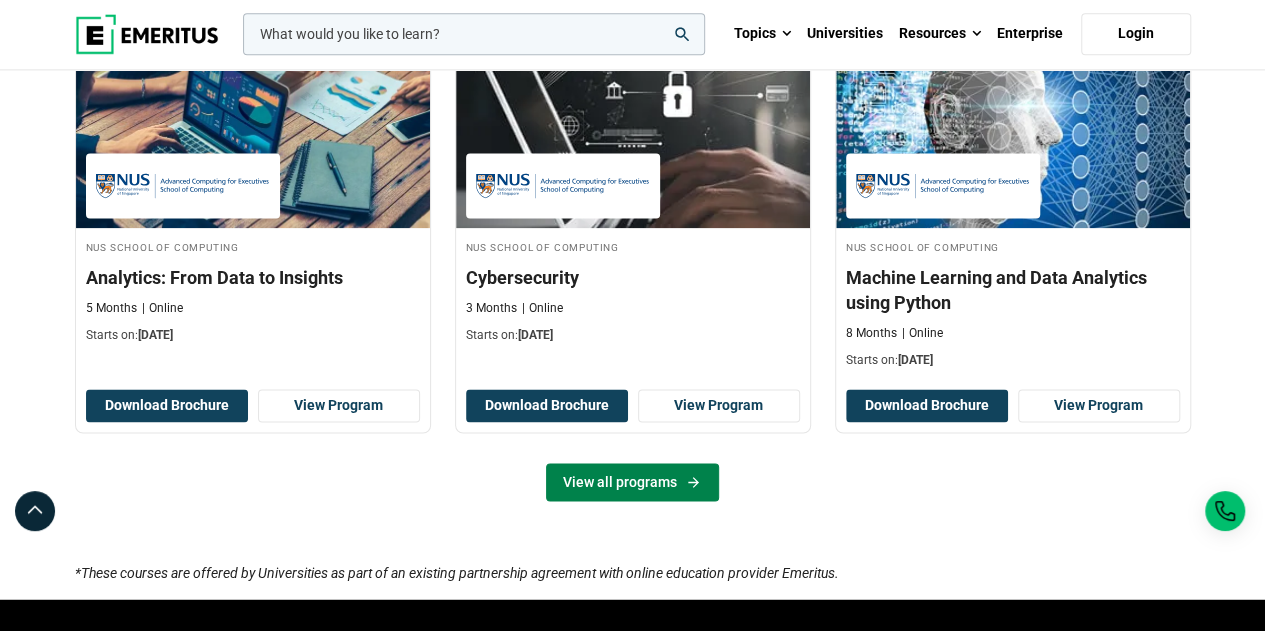 click on "View all programs" at bounding box center [632, 482] 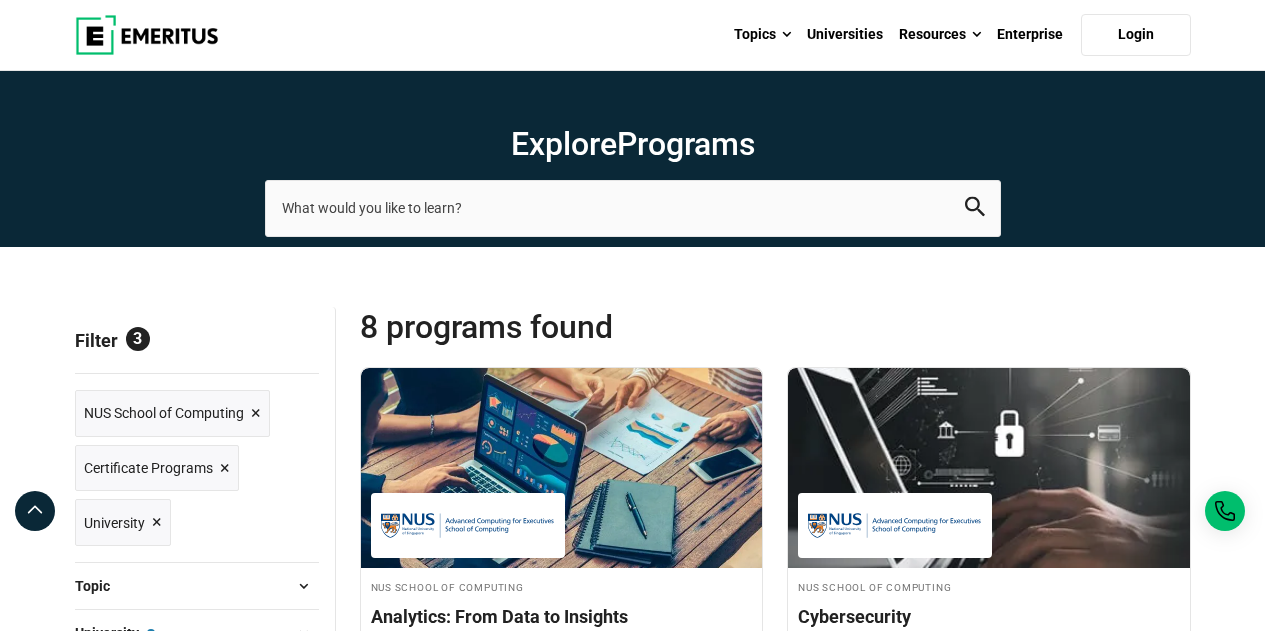 scroll, scrollTop: 322, scrollLeft: 0, axis: vertical 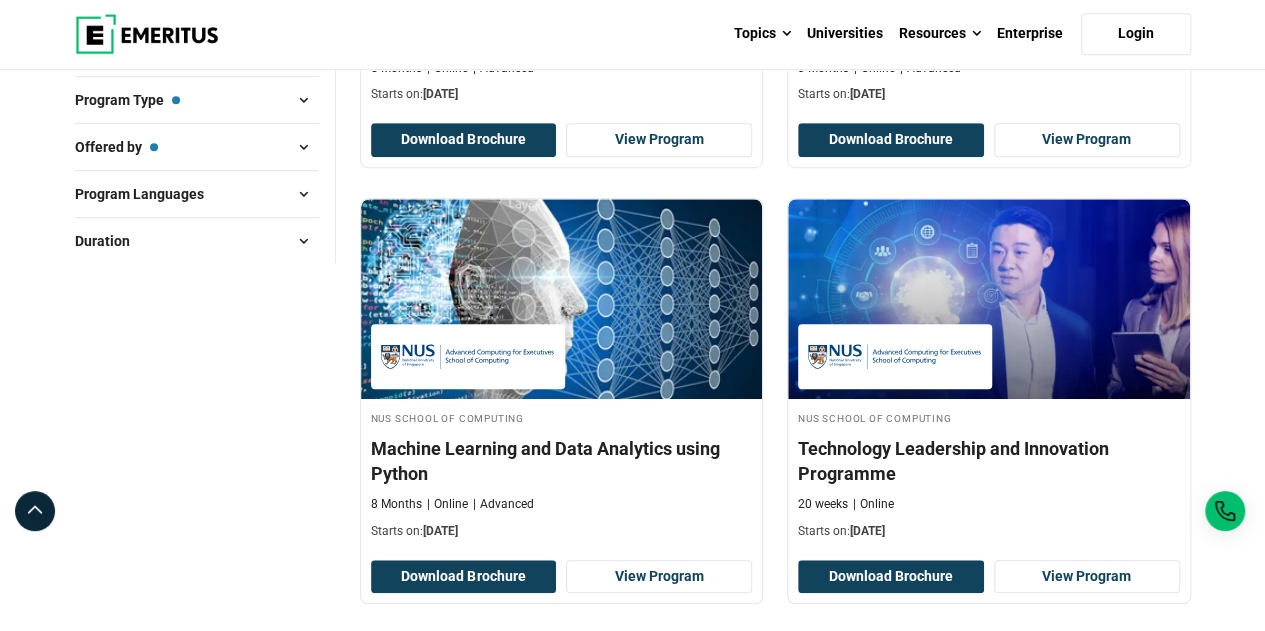 click at bounding box center [304, 100] 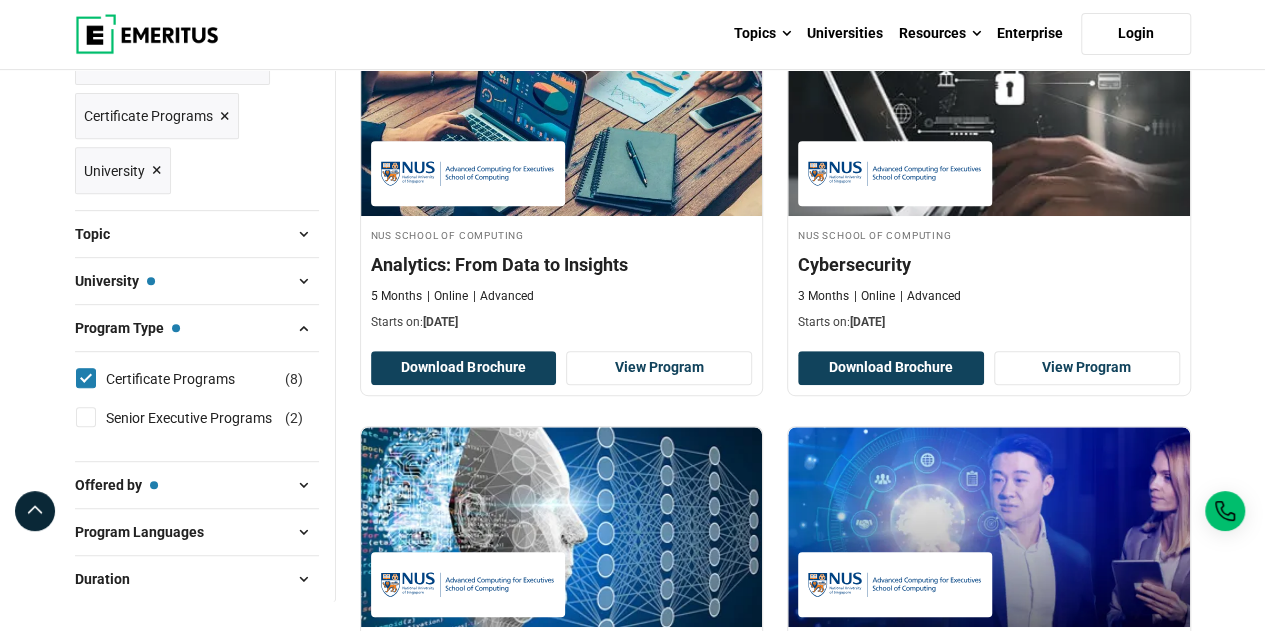scroll, scrollTop: 258, scrollLeft: 0, axis: vertical 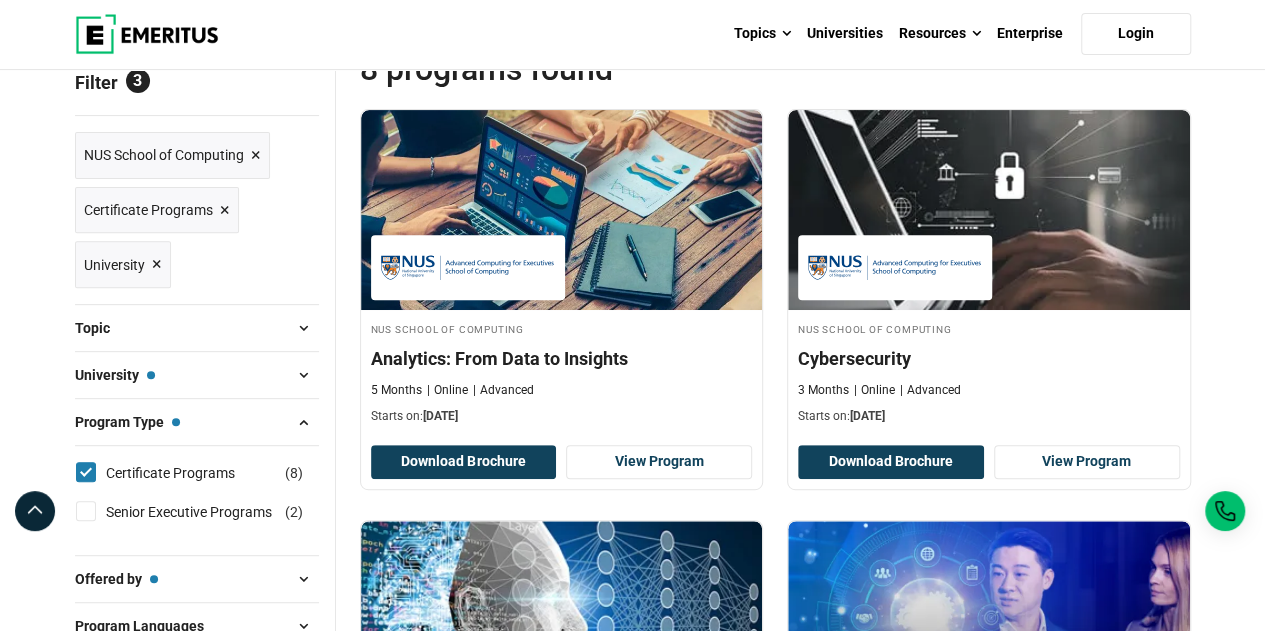 click at bounding box center [304, 375] 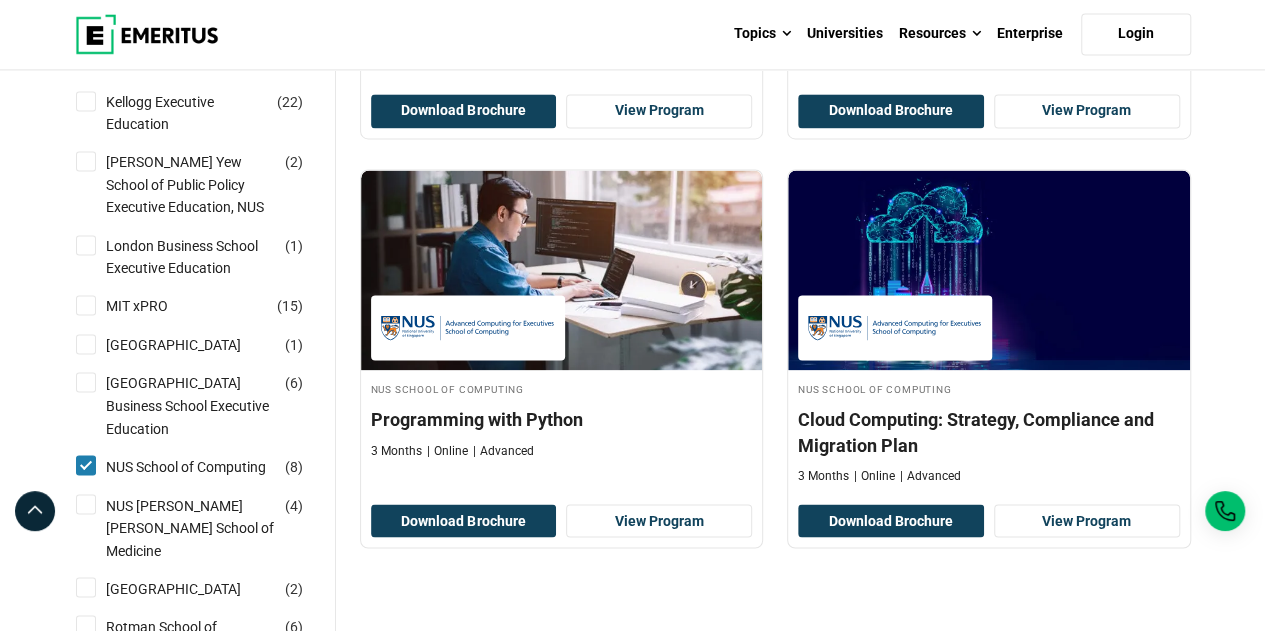 scroll, scrollTop: 1486, scrollLeft: 0, axis: vertical 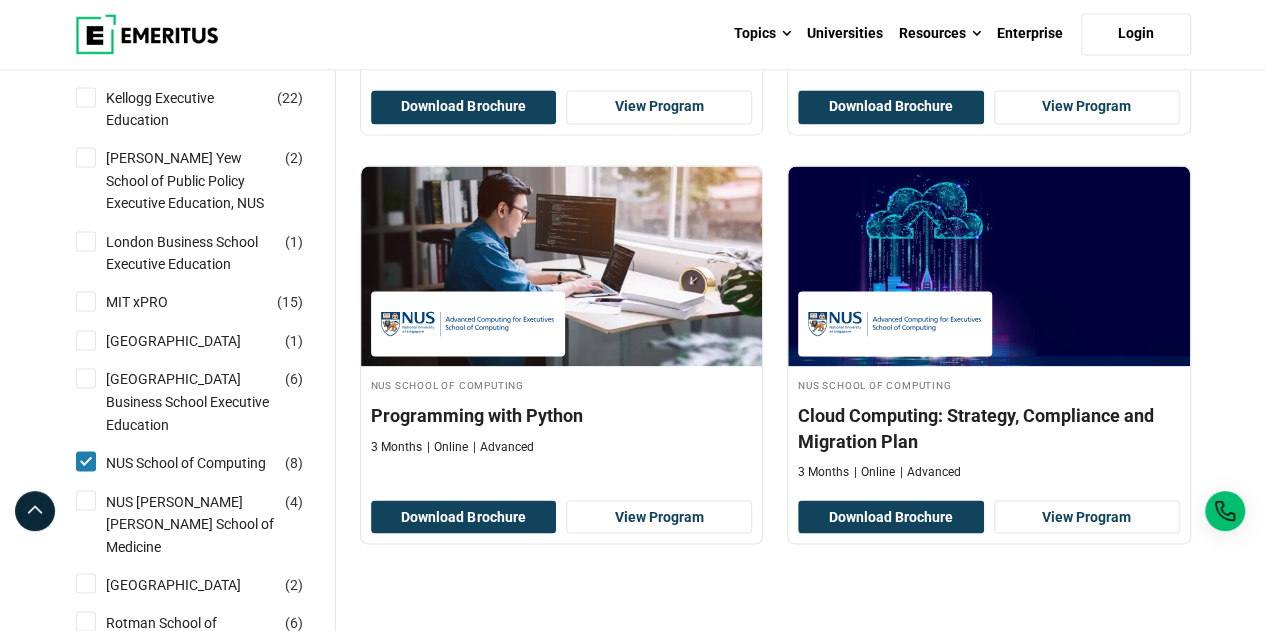 click on "NUS School of Computing   ( 8 )" at bounding box center (86, 461) 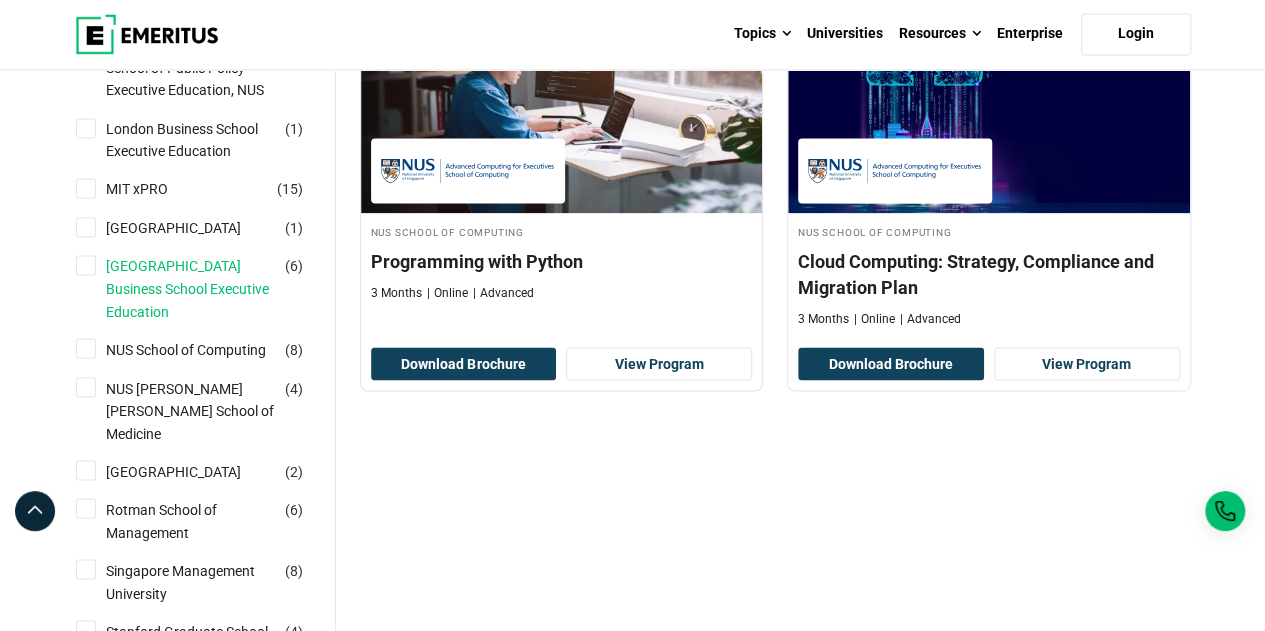 scroll, scrollTop: 1600, scrollLeft: 0, axis: vertical 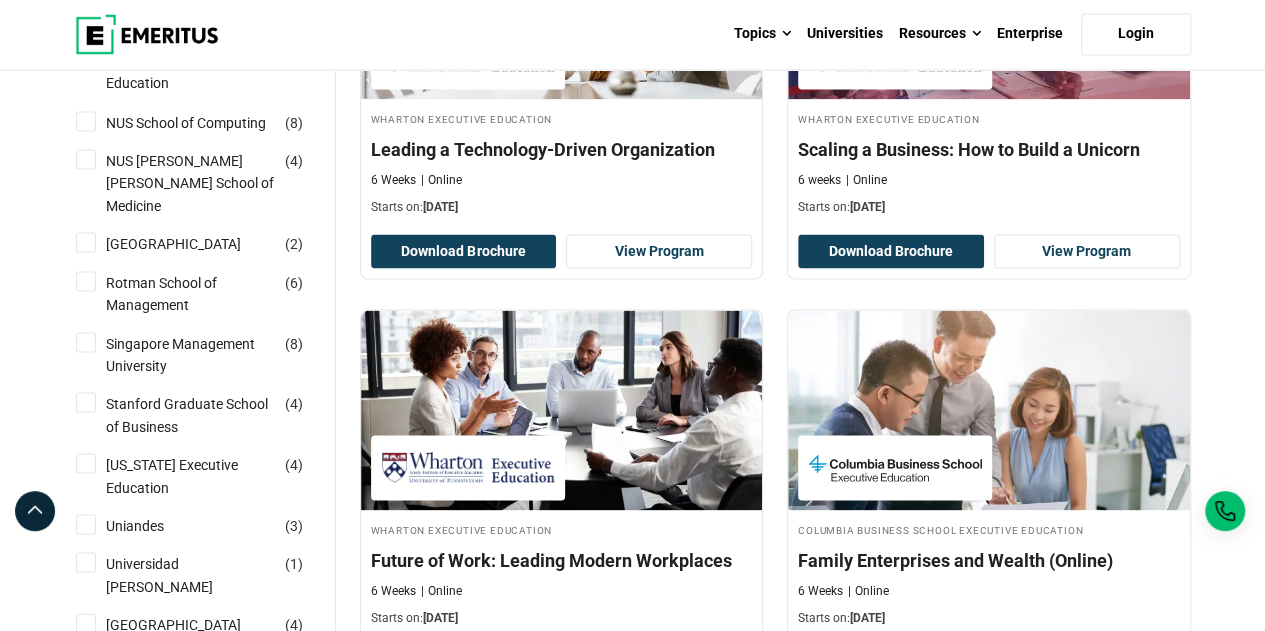 click on "NUS Yong Loo Lin School of Medicine   ( 4 )" at bounding box center [86, 159] 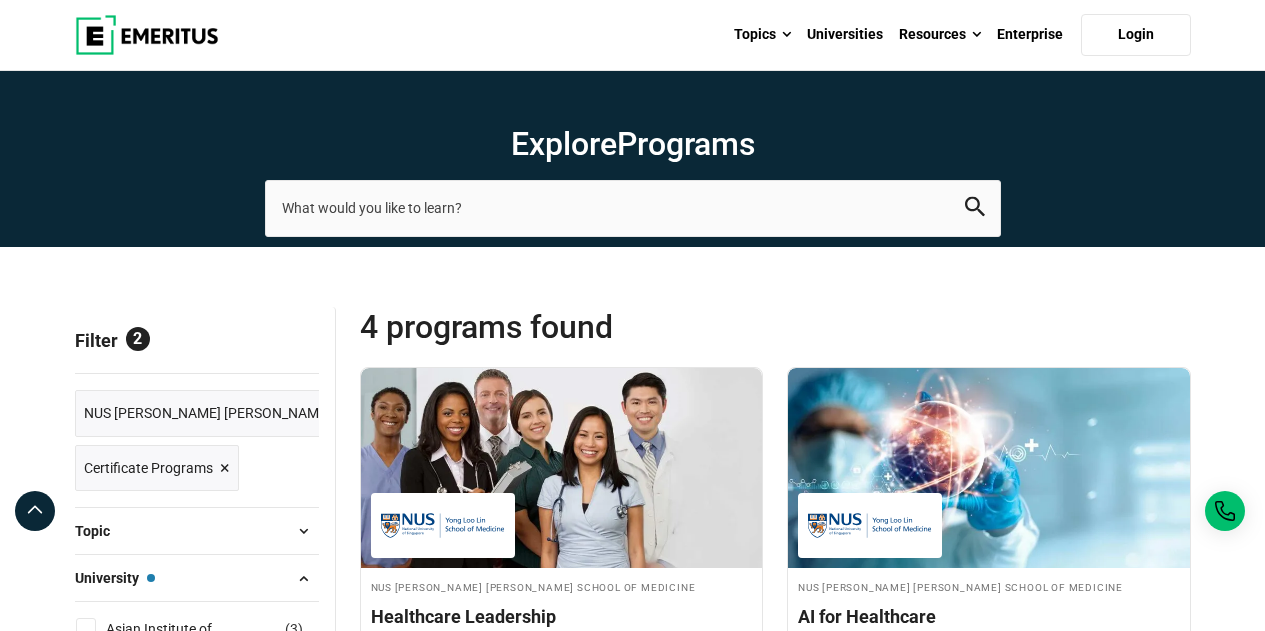 scroll, scrollTop: 0, scrollLeft: 0, axis: both 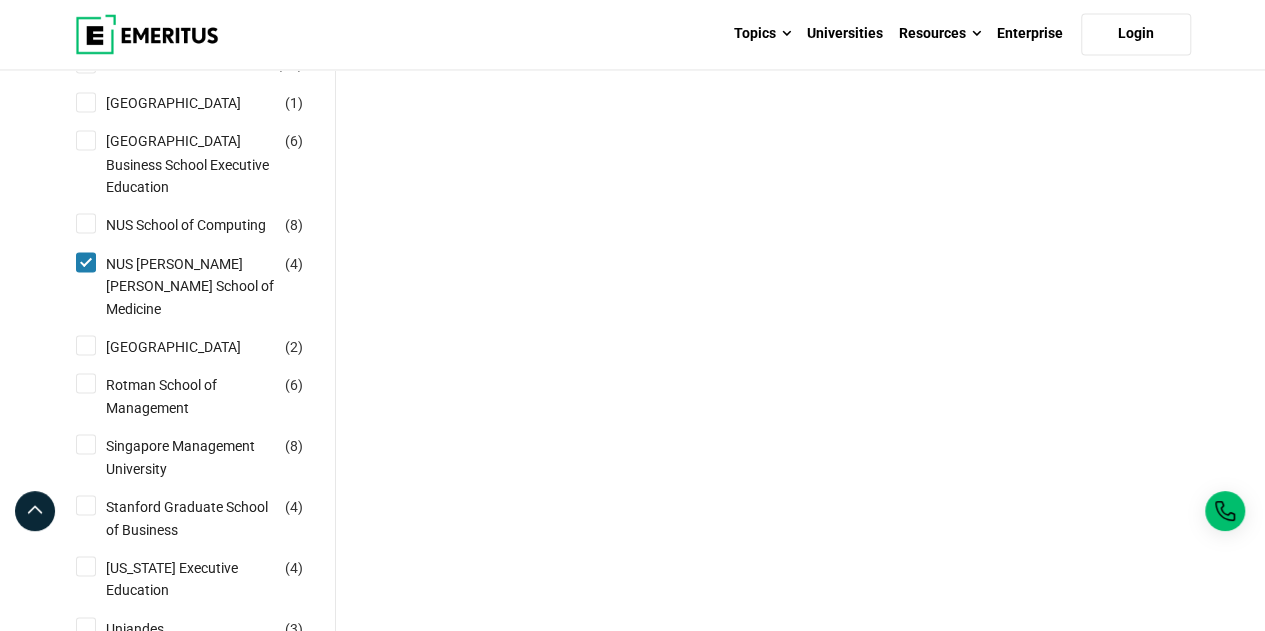 click on "NUS Yong Loo Lin School of Medicine   ( 4 )" at bounding box center (86, 262) 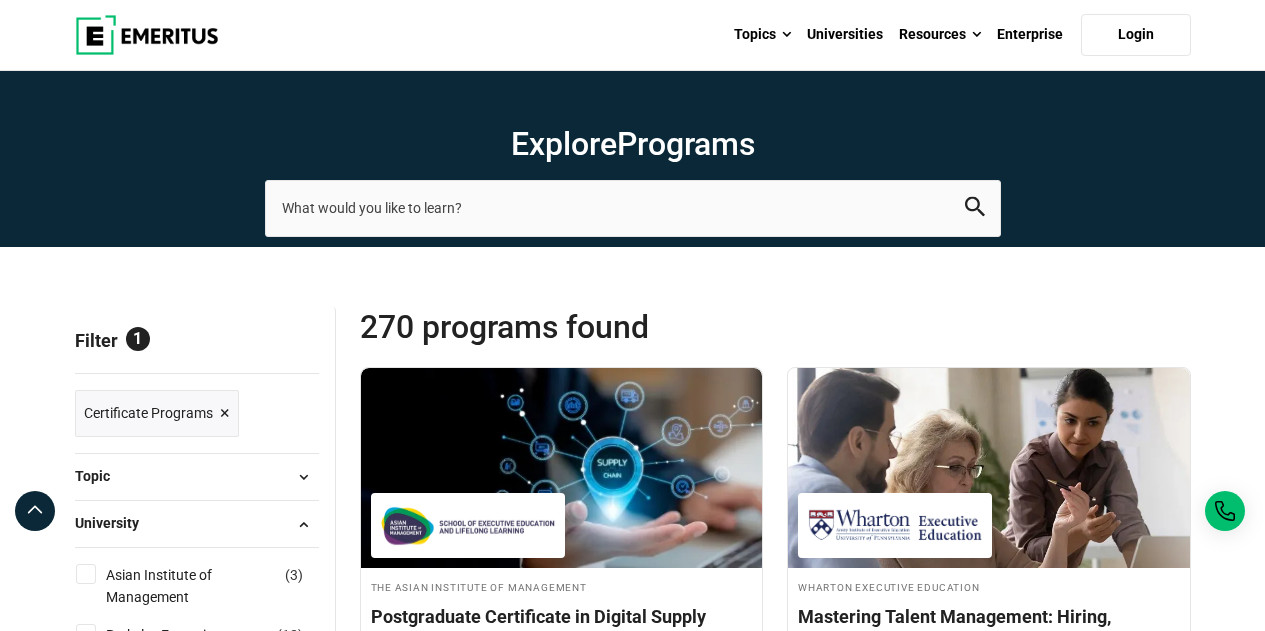 scroll, scrollTop: 388, scrollLeft: 0, axis: vertical 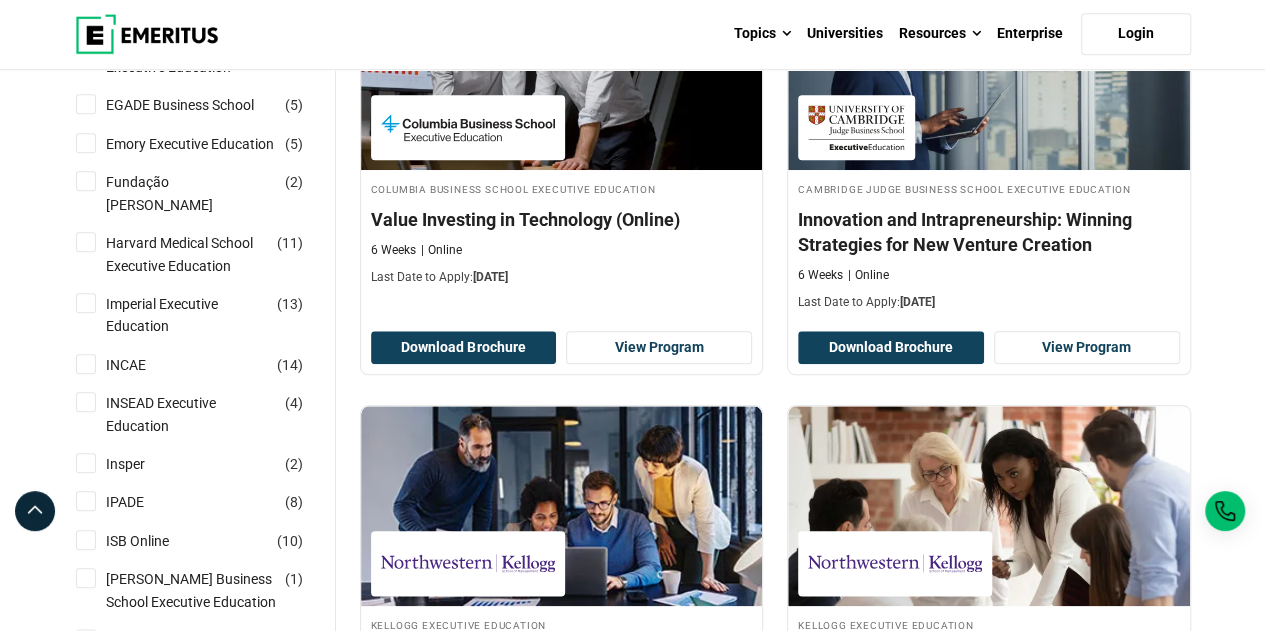 click on "INSEAD Executive Education   ( 4 )" at bounding box center [86, 402] 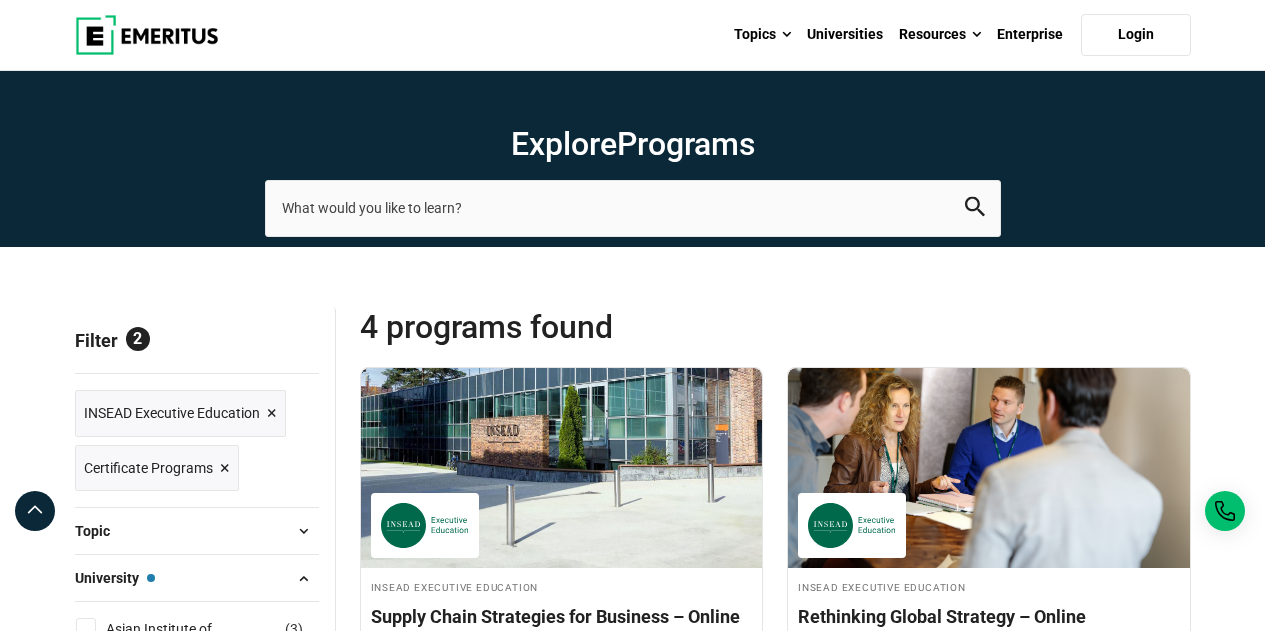 scroll, scrollTop: 153, scrollLeft: 0, axis: vertical 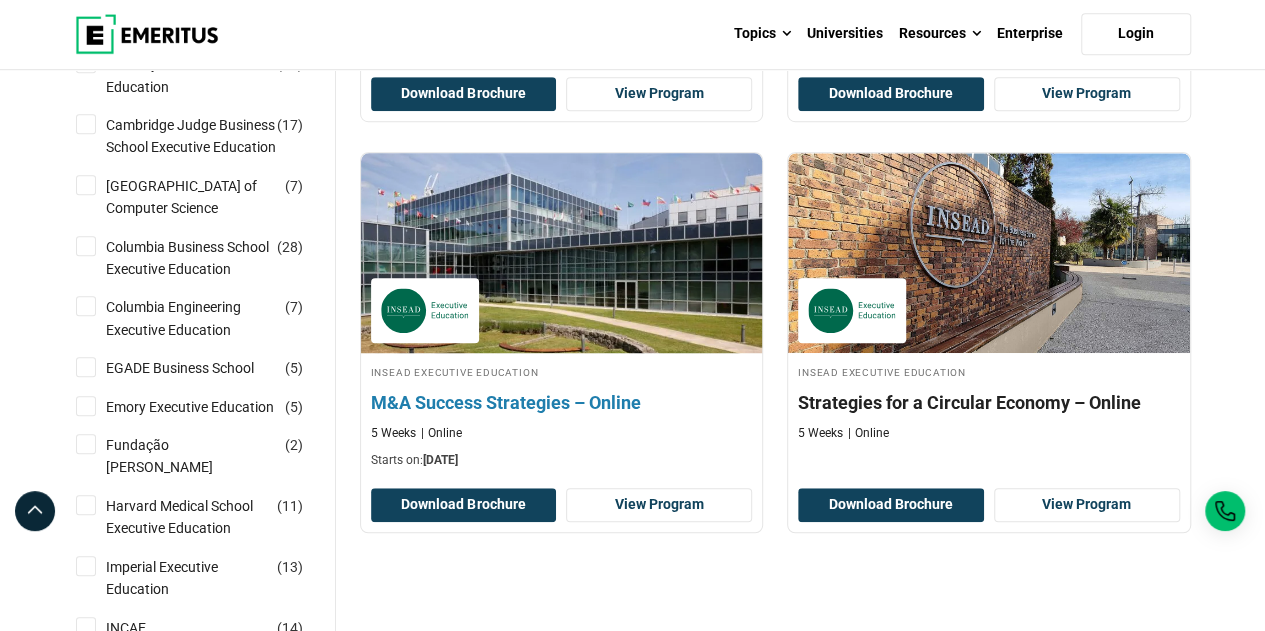 click on "M&A Success Strategies – Online" at bounding box center (562, 402) 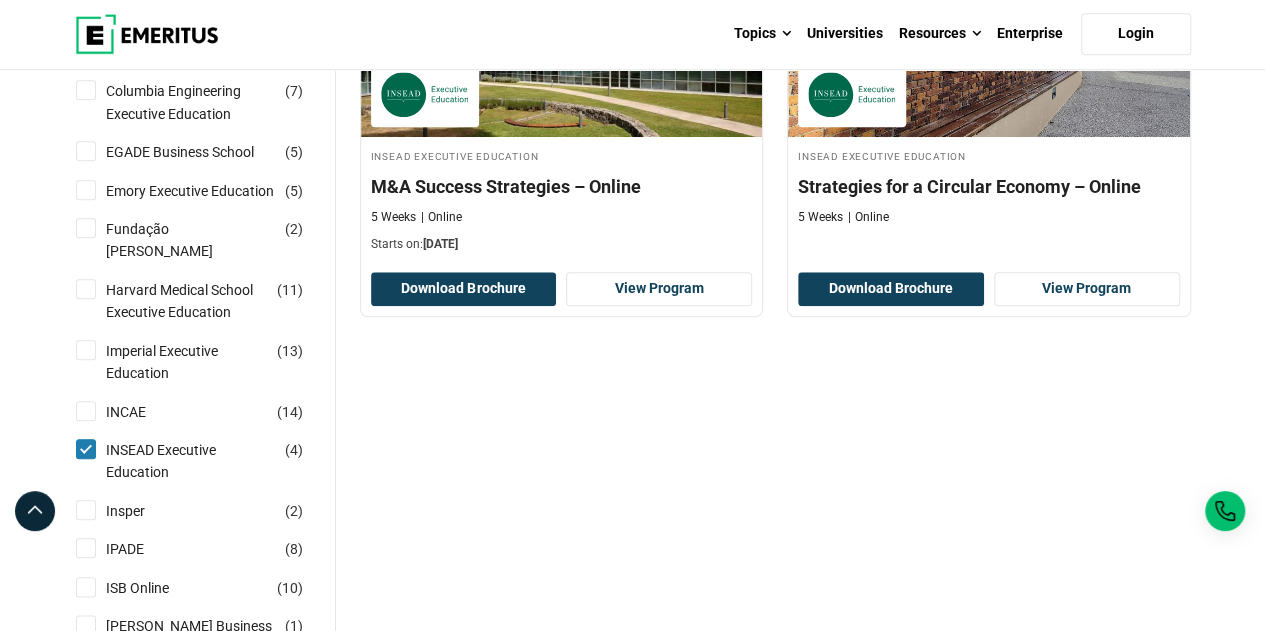scroll, scrollTop: 843, scrollLeft: 0, axis: vertical 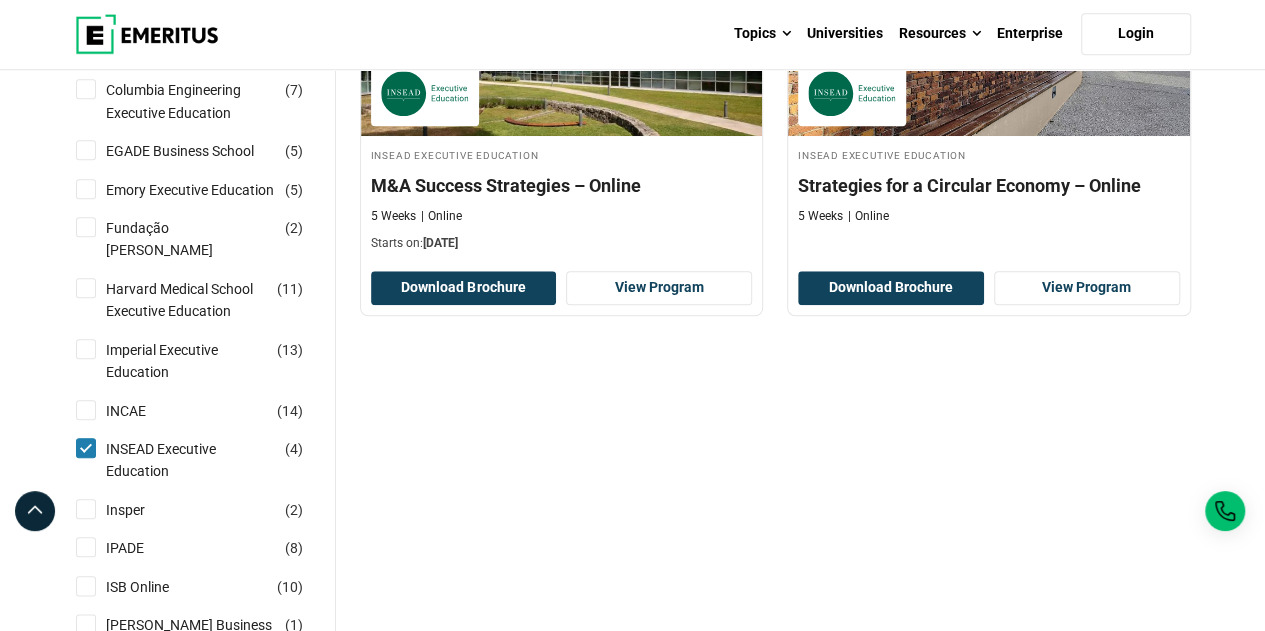 click on "INSEAD Executive Education   ( 4 )" at bounding box center (86, 448) 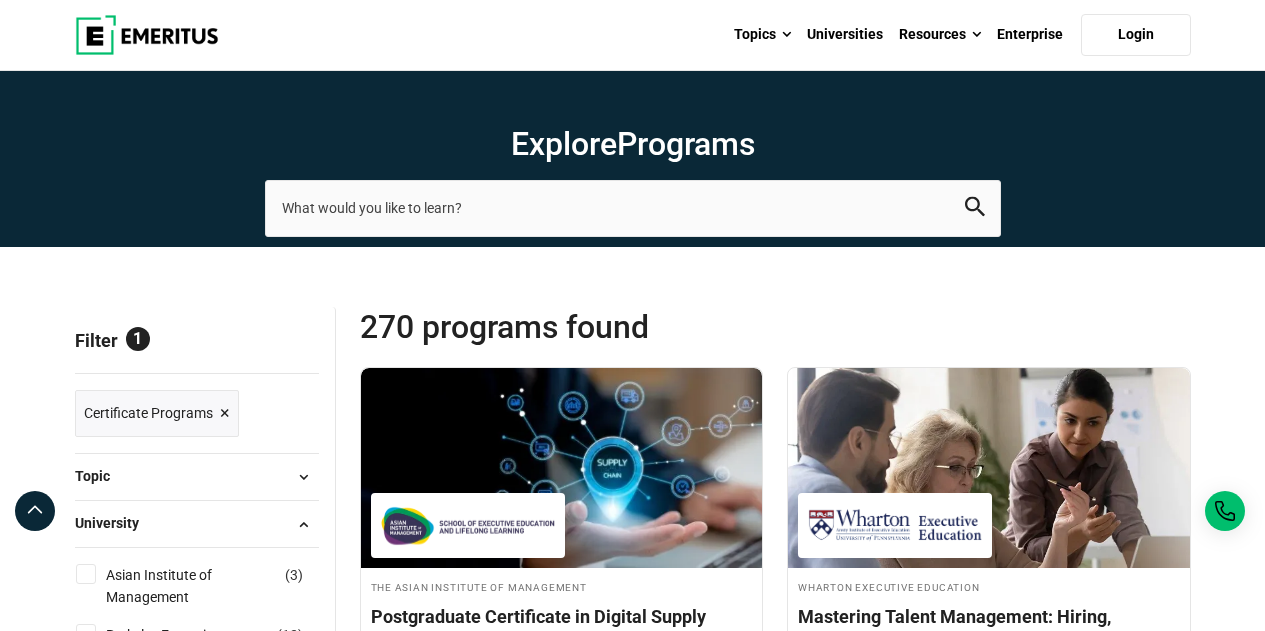 scroll, scrollTop: 354, scrollLeft: 0, axis: vertical 